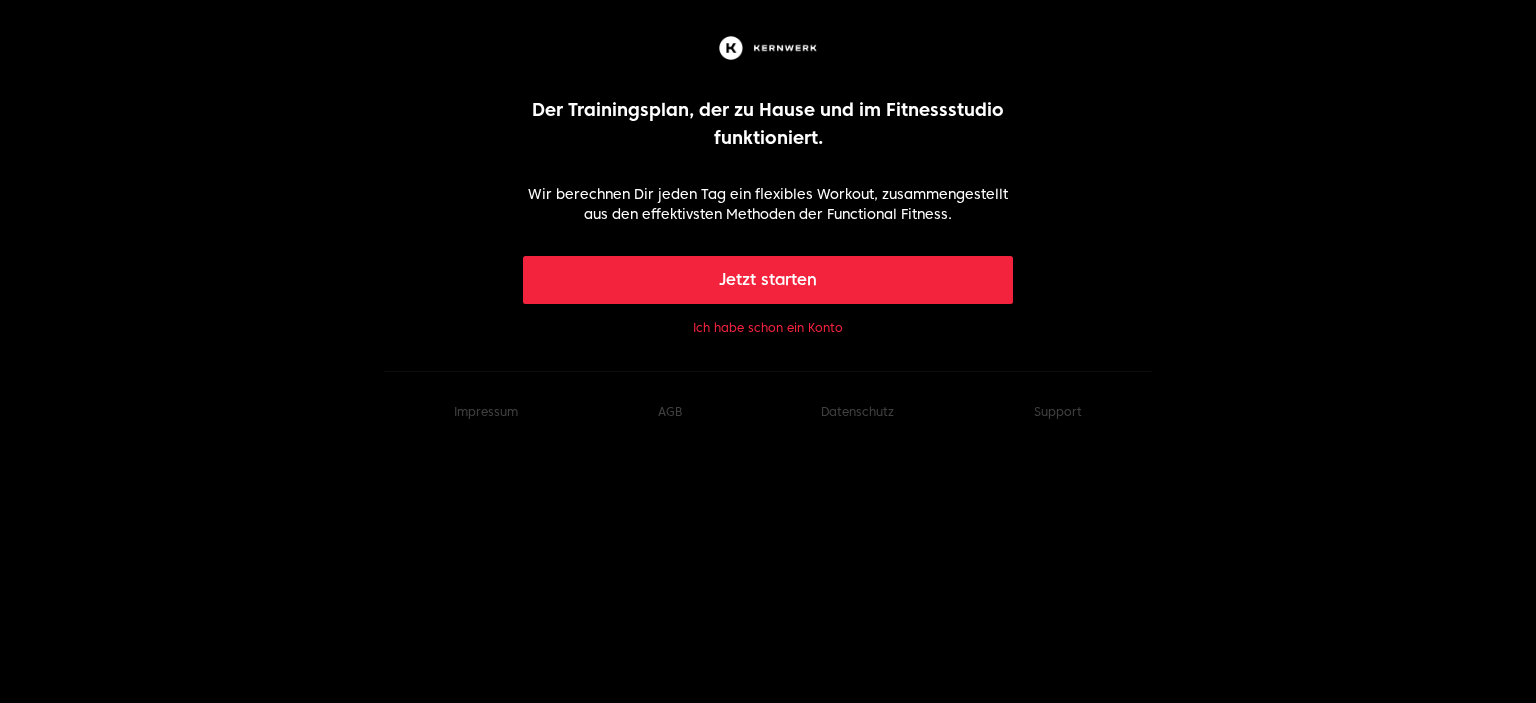scroll, scrollTop: 0, scrollLeft: 0, axis: both 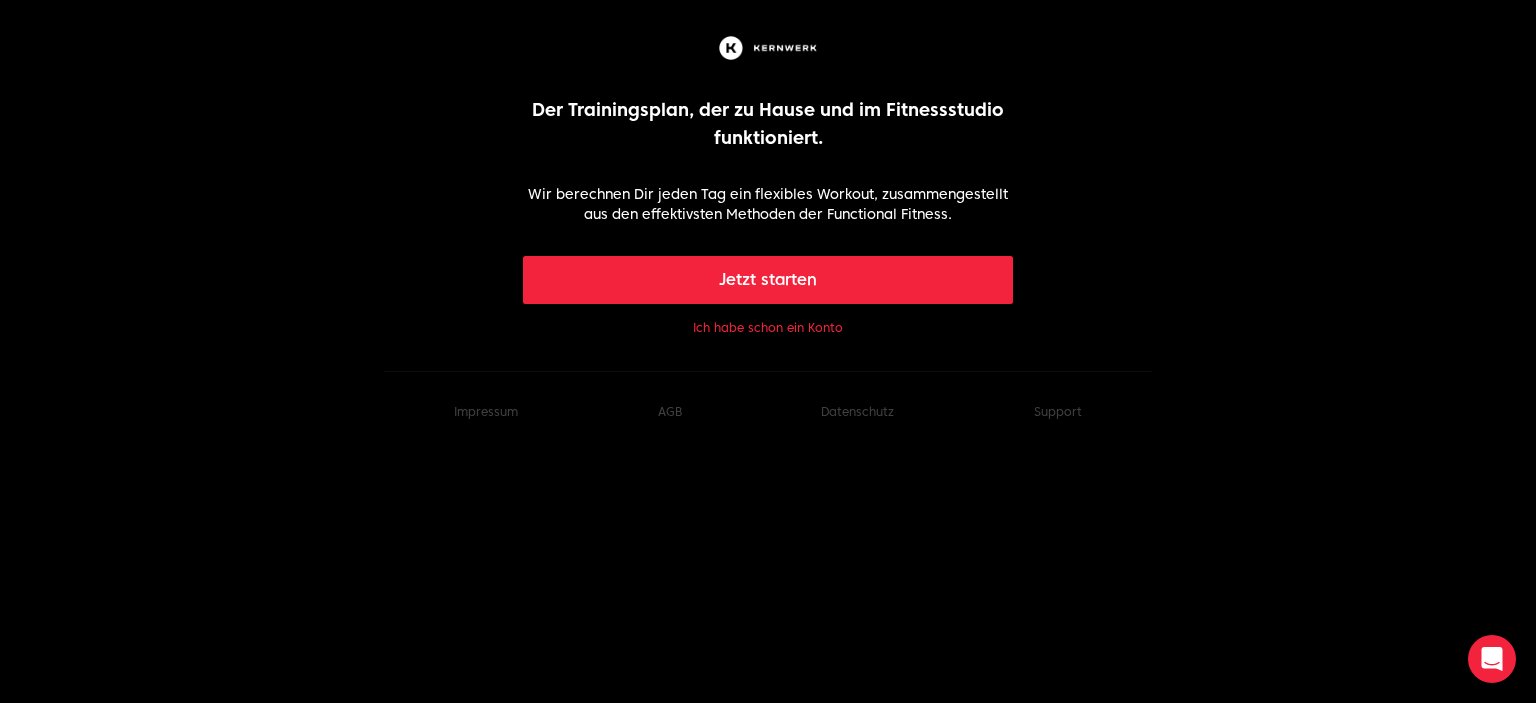 click on "Ich habe schon ein Konto" 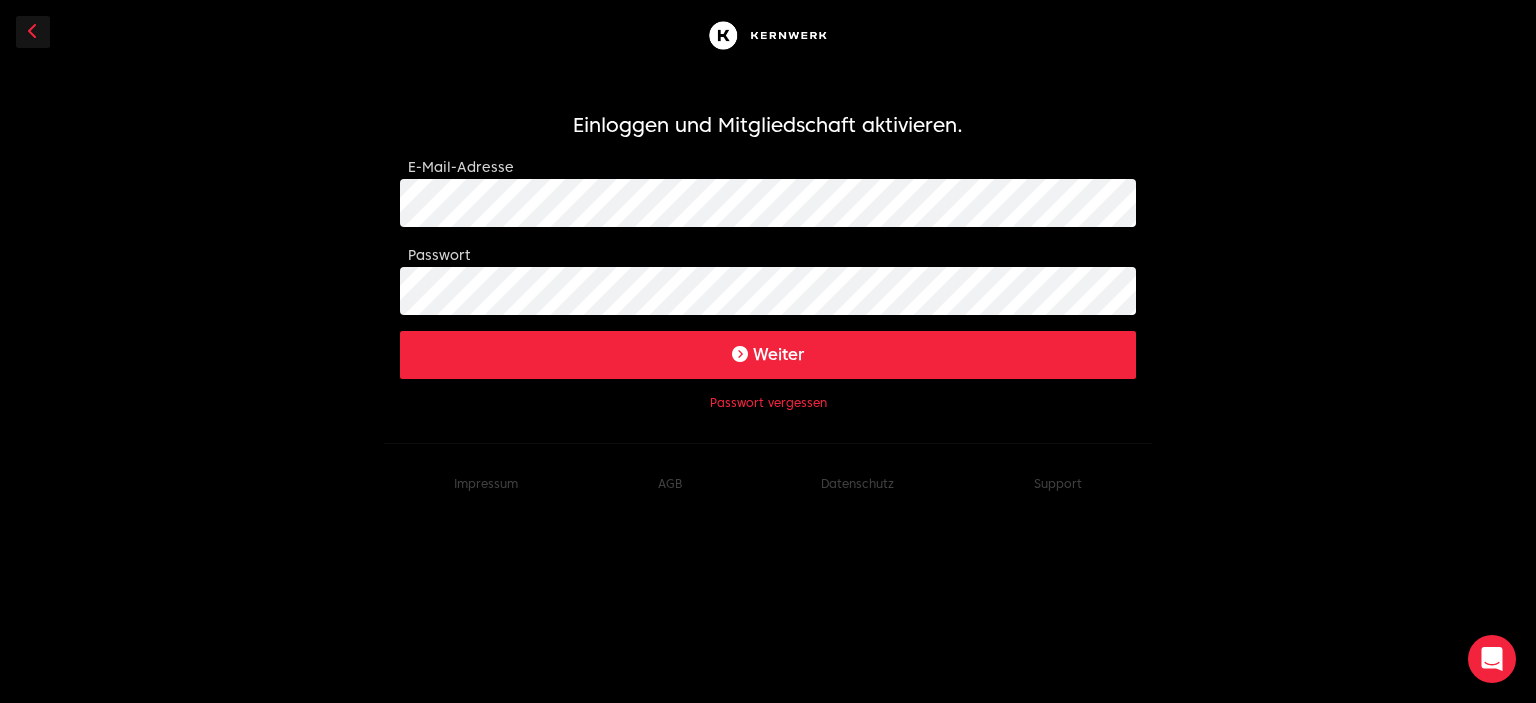 click on "Weiter" at bounding box center (768, 355) 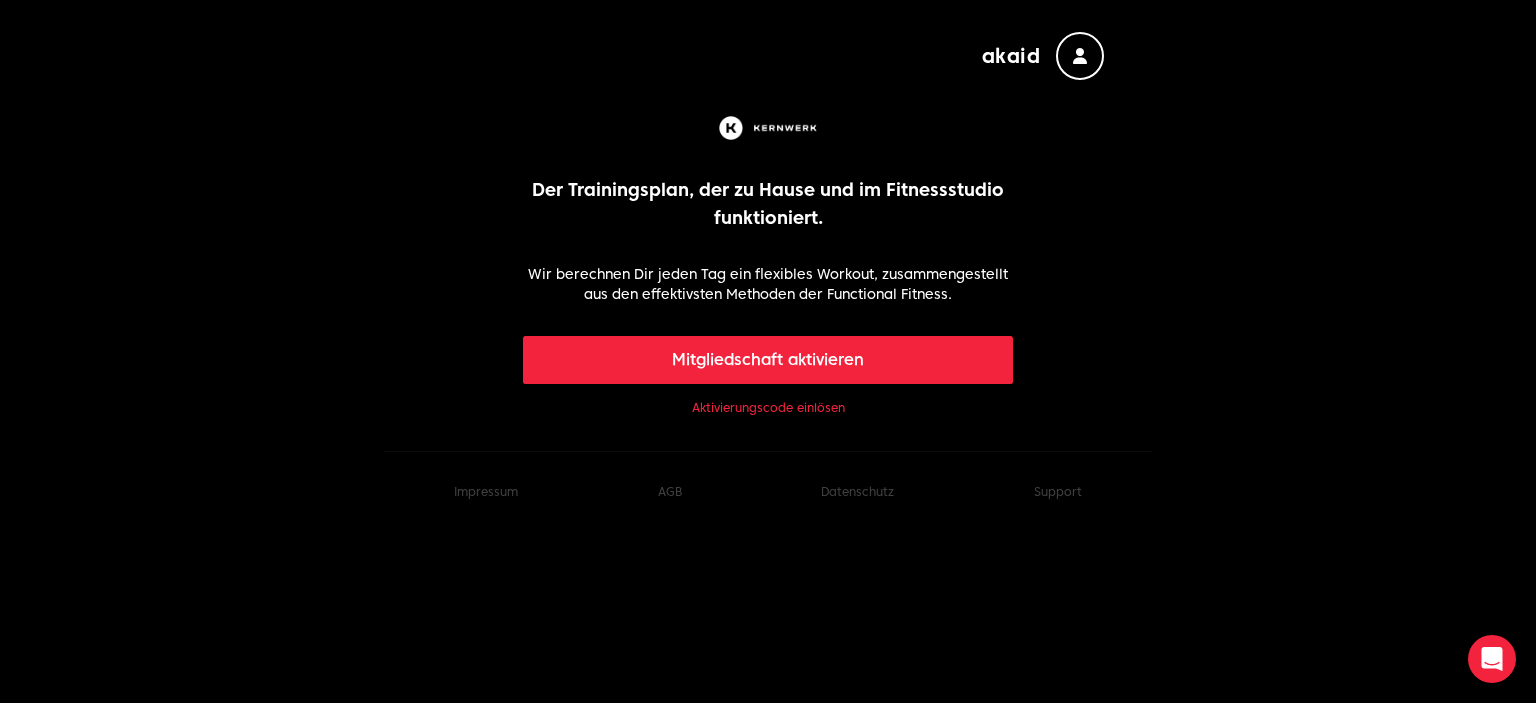 click on "Aktivierungscode einlösen" 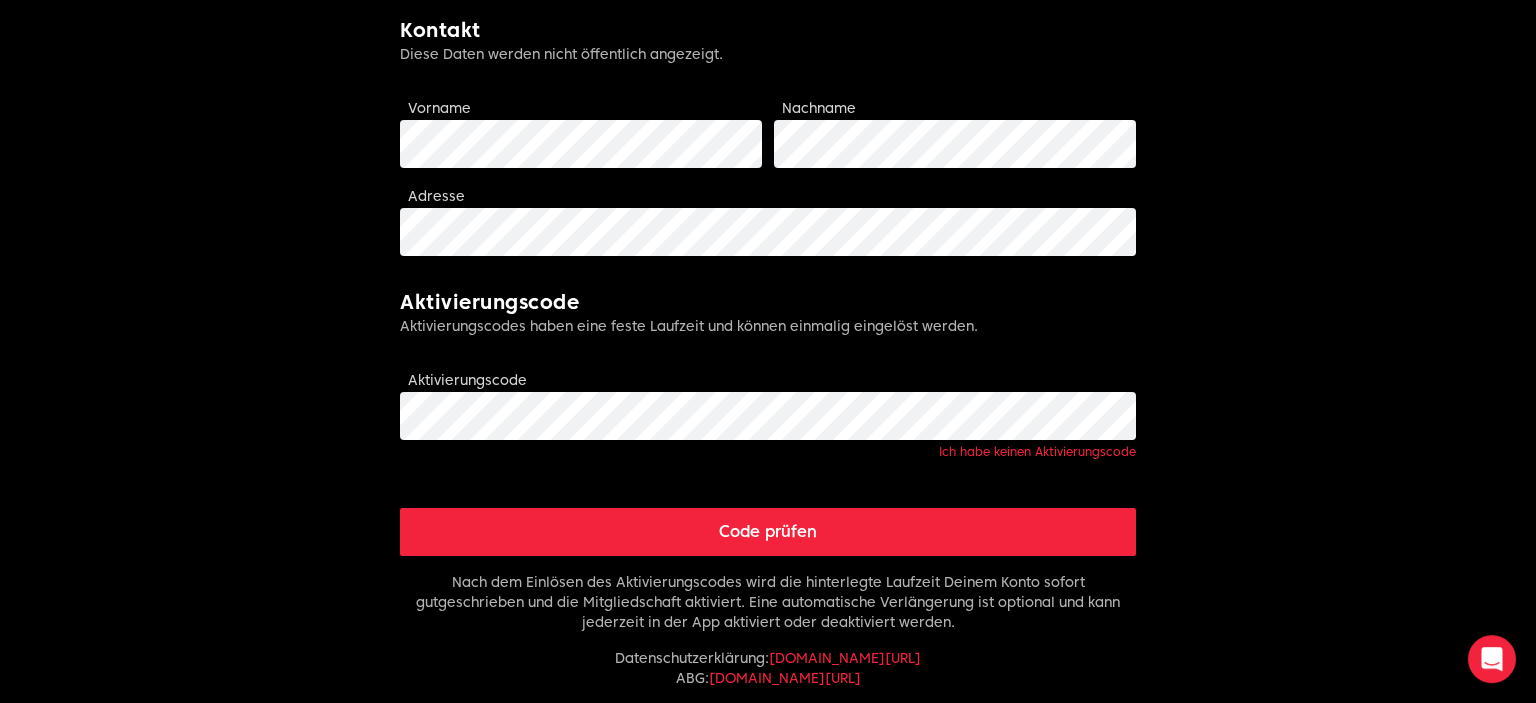 scroll, scrollTop: 475, scrollLeft: 0, axis: vertical 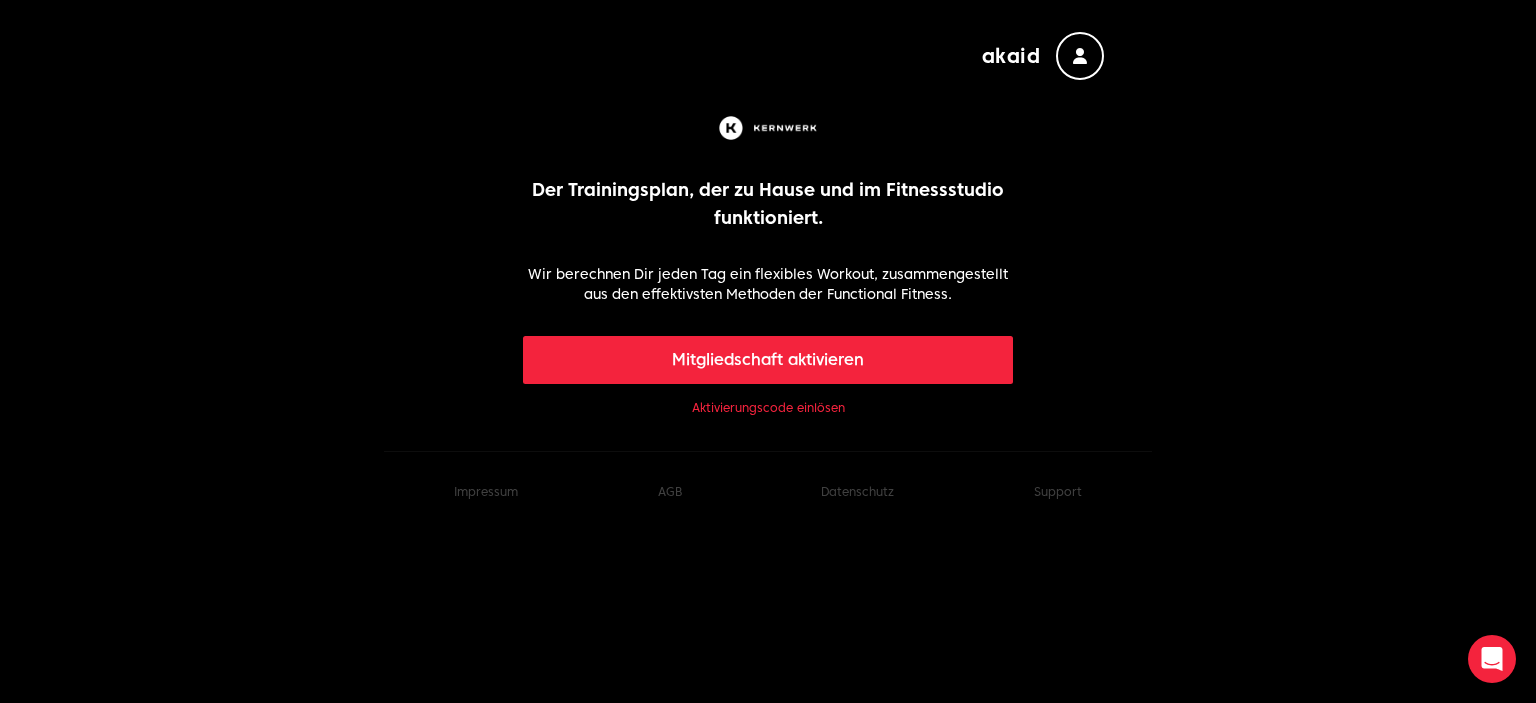 click on "Mitgliedschaft aktivieren" at bounding box center (768, 360) 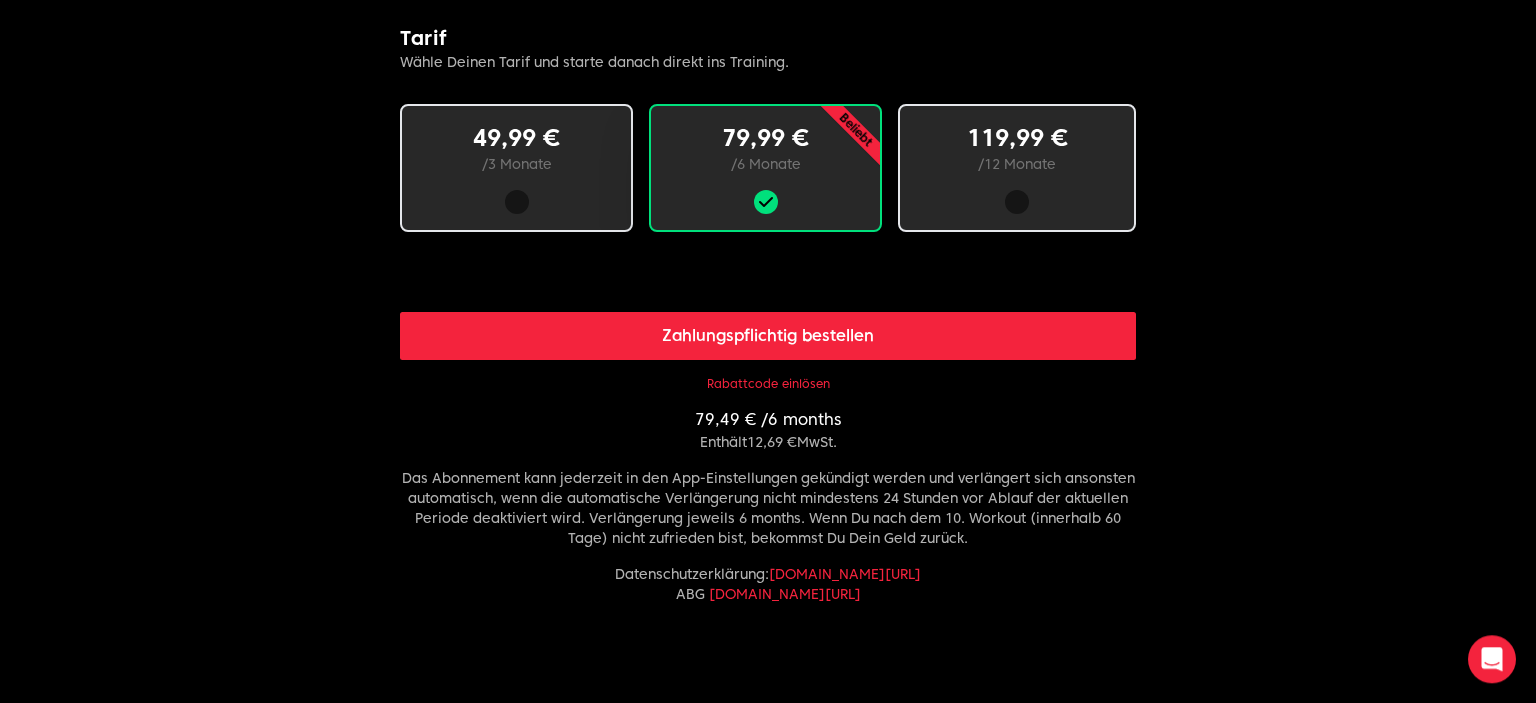 scroll, scrollTop: 1214, scrollLeft: 0, axis: vertical 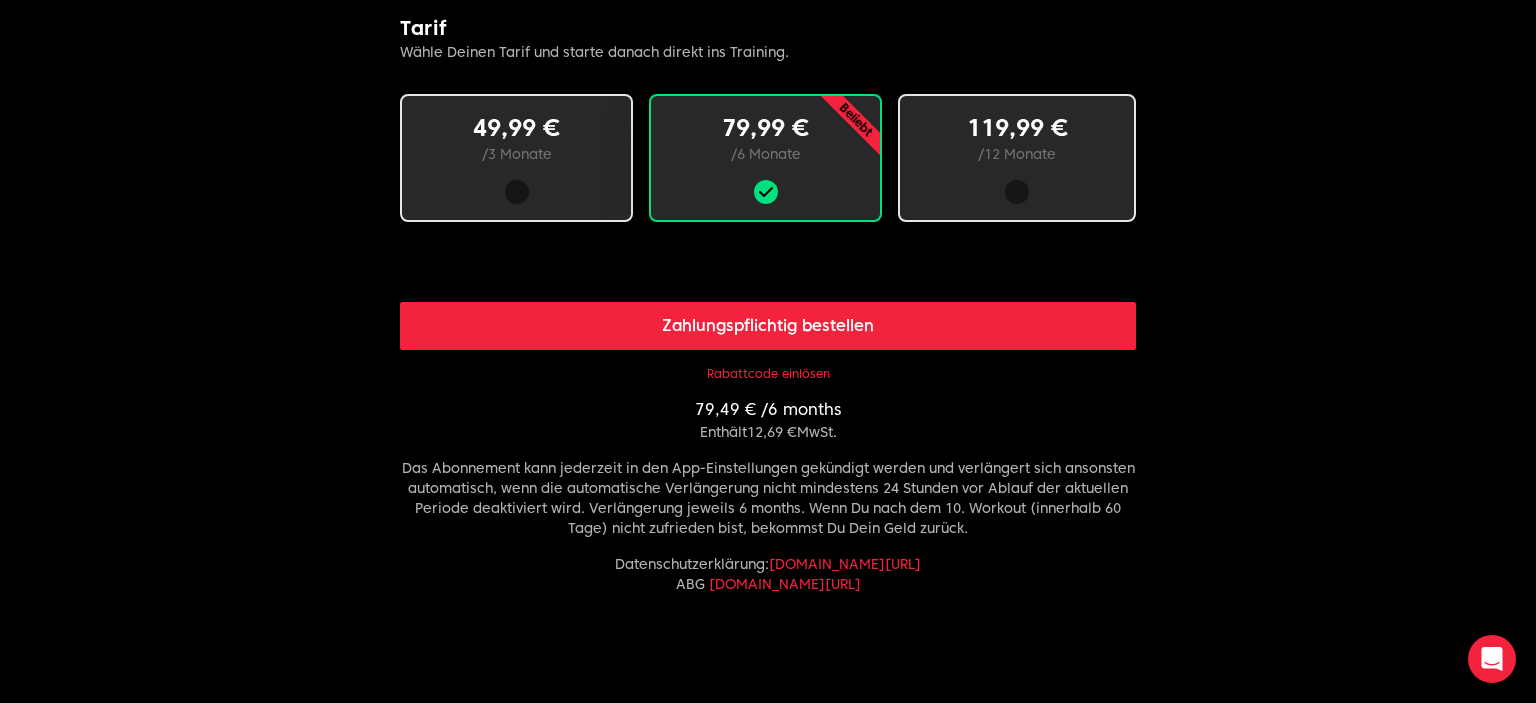 click on "/  12 Monate" at bounding box center (1017, 154) 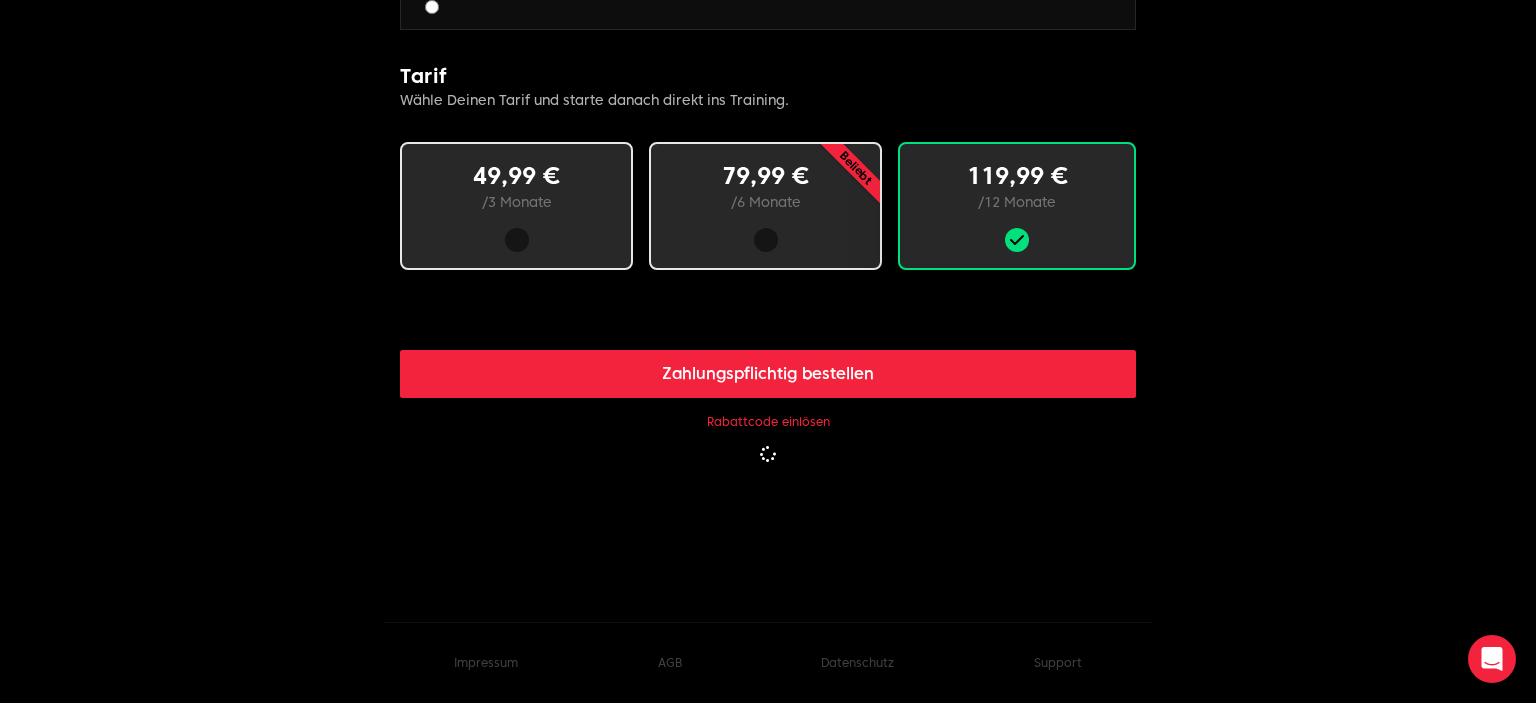 scroll, scrollTop: 1163, scrollLeft: 0, axis: vertical 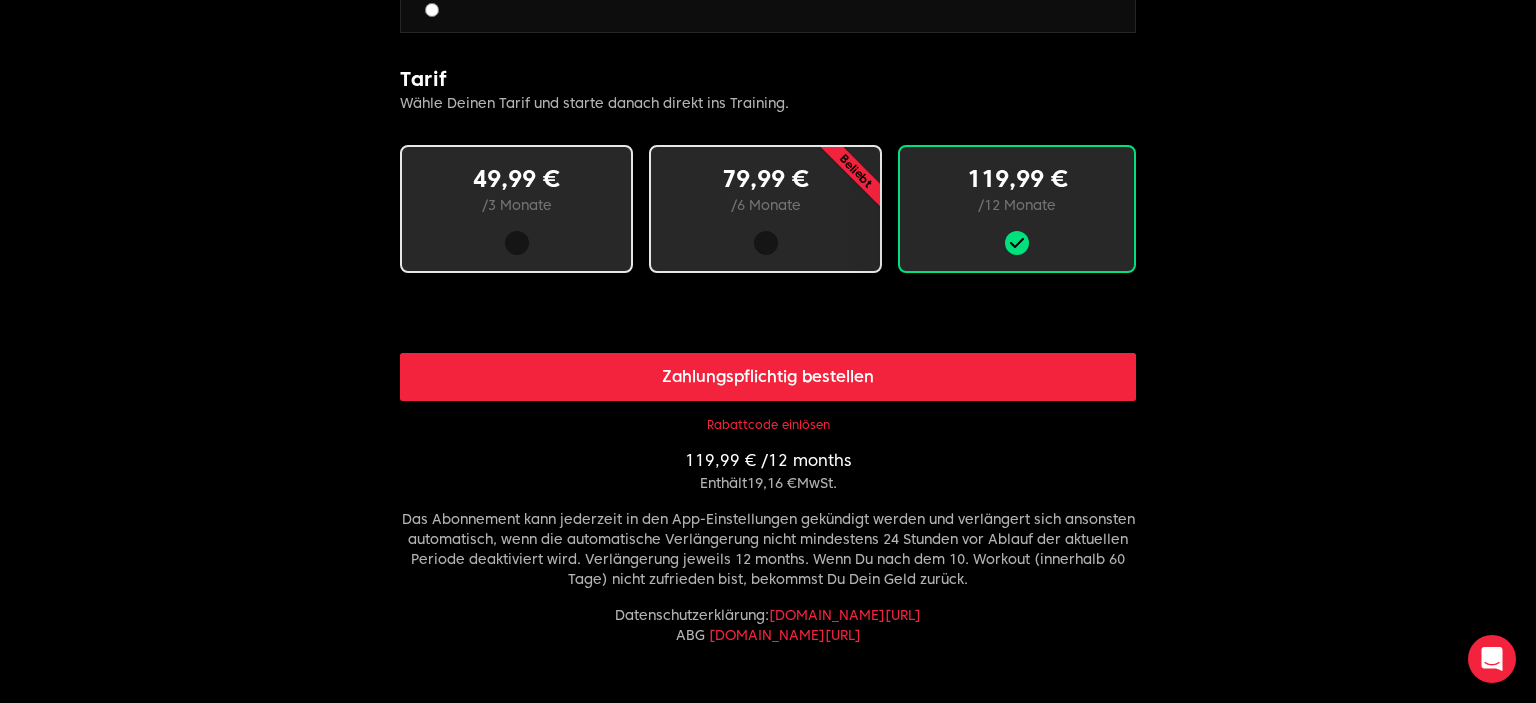 click on "Rabattcode einlösen" at bounding box center (768, 425) 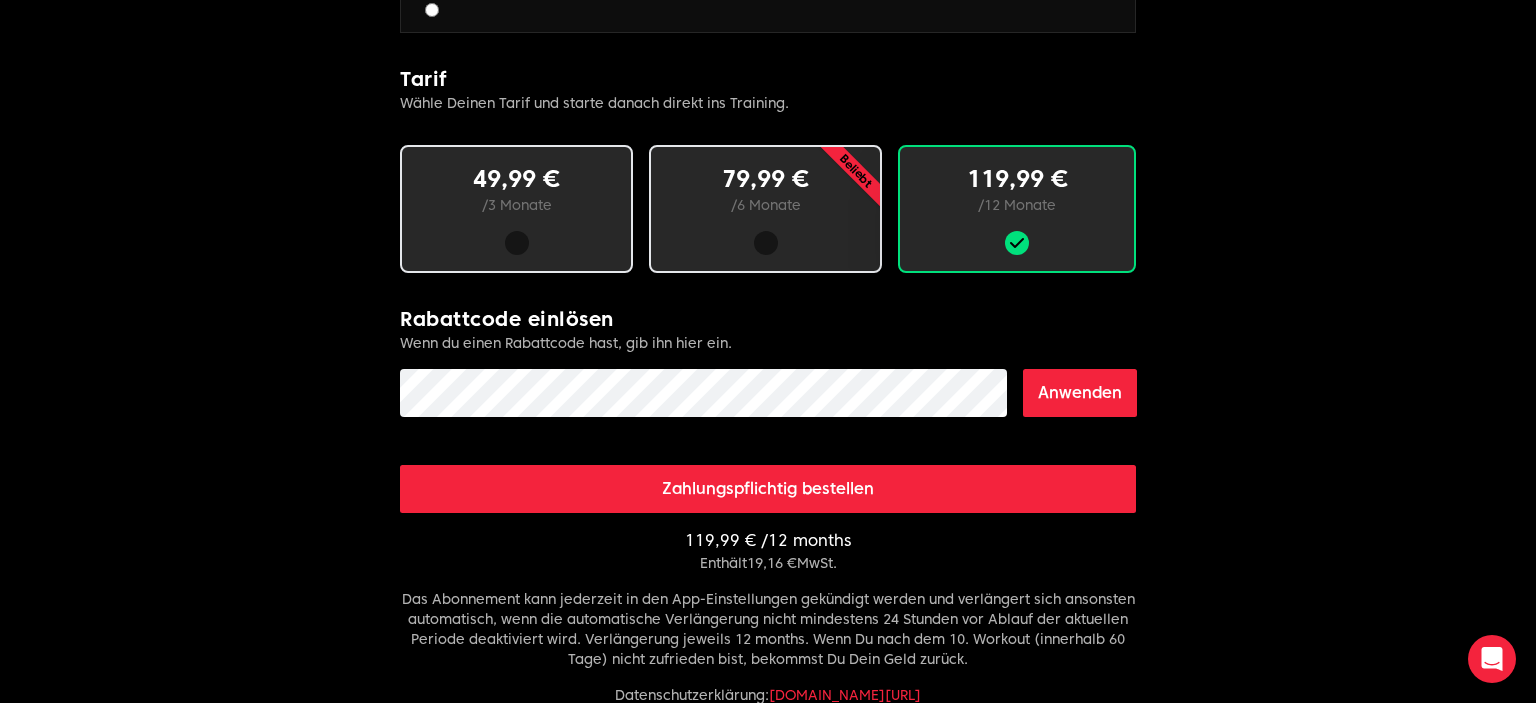 click on "akaid          Limitless fitness .
Scaled to you .   3 Schritte zum Ziel:   Buche deine Mitgliedschaft   Absolviere Deine ersten Workouts   Erlebe Deine Erfolge     Kontakt   Diese Daten werden nicht öffentlich angezeigt.   Vorname       Nachname       Adresse       Zahlung   Alle Transaktionen sind sicher verschlüsselt.     Kreditkarte             Kartennummer     Name des Karteninhabers     Gültig bis (MM/JJ)       CVC
SEPA Lastschrift                 Tarif   Wähle Deinen Tarif und starte danach direkt ins Training.     49,99 €   /  3 Monate     Beliebt   79,99 €   /  6 Monate       119,99 €   /  12 Monate       Rabattcode einlösen   Wenn du einen Rabattcode hast, gib ihn hier ein.     Anwenden     Zahlungspflichtig bestellen       119,99 €   /  12 months   Enthält  19,16 €  MwSt.     Datenschutzerklärung :
[DOMAIN_NAME][URL]     ABG   [DOMAIN_NAME][URL]     Impressum   AGB   Datenschutz   Support   Kernwerk® Mitgliedschaft, jetzt buchen" at bounding box center [768, -99] 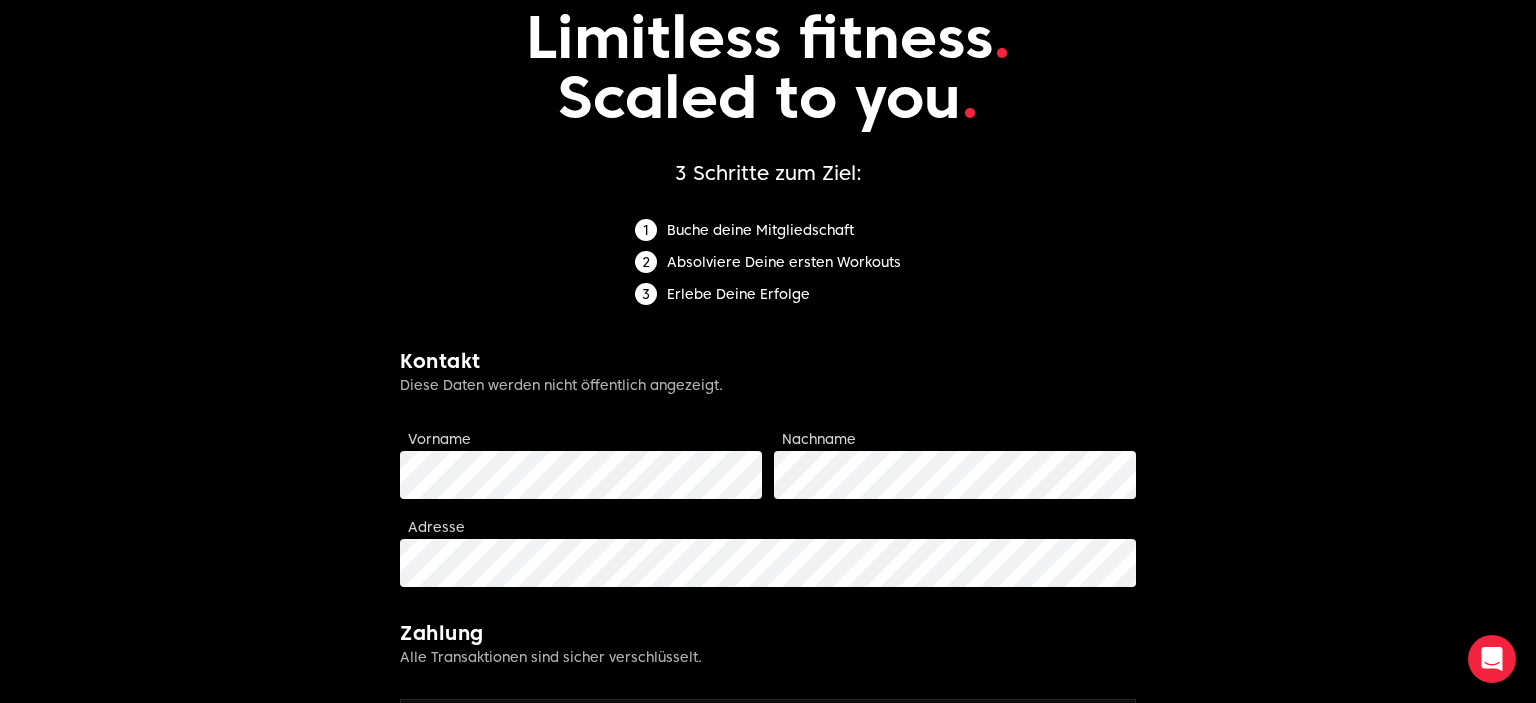 scroll, scrollTop: 158, scrollLeft: 0, axis: vertical 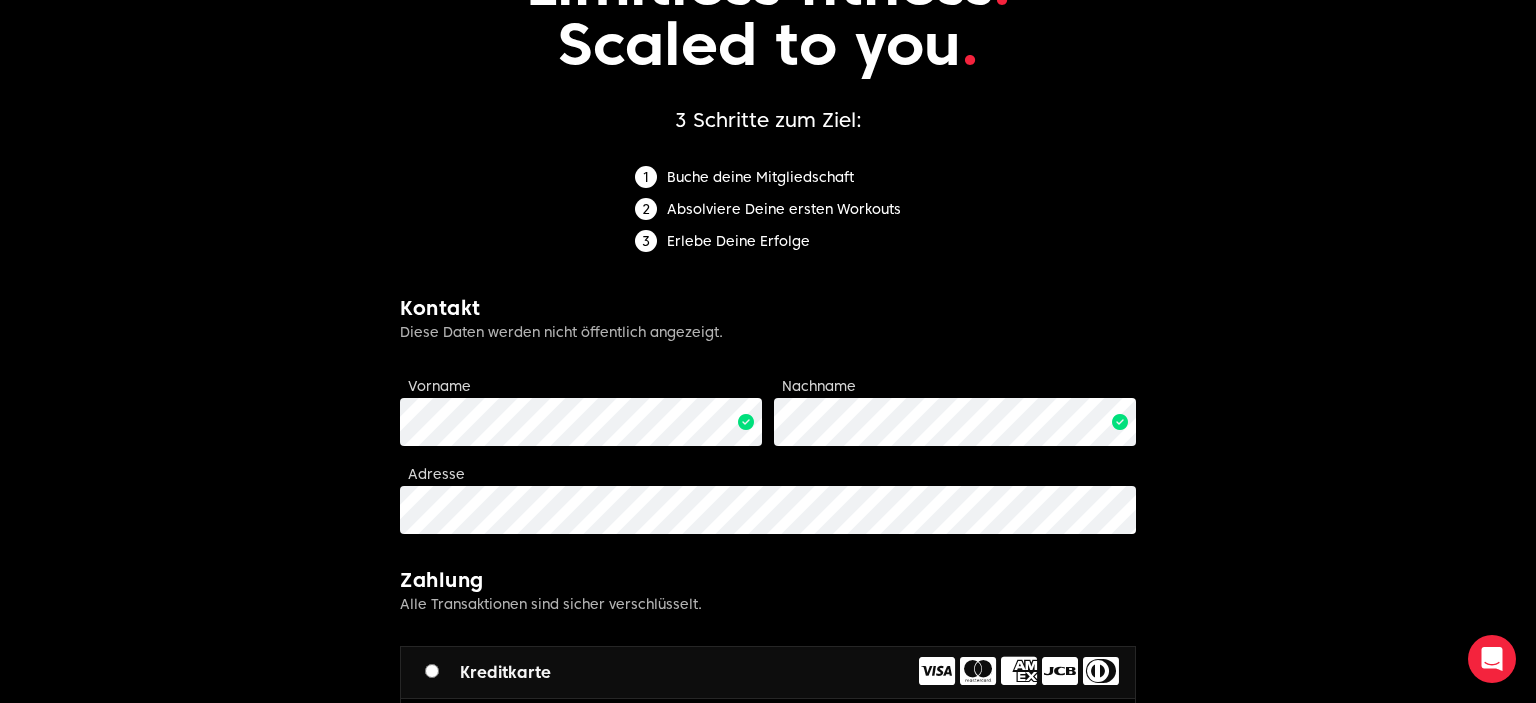 click on "Limitless fitness .
Scaled to you .   3 Schritte zum Ziel:   Buche deine Mitgliedschaft   Absolviere Deine ersten Workouts   Erlebe Deine Erfolge     Kontakt   Diese Daten werden nicht öffentlich angezeigt.   Vorname       Nachname       Adresse       Zahlung   Alle Transaktionen sind sicher verschlüsselt.     Kreditkarte             Kartennummer     Name des Karteninhabers     Gültig bis (MM/JJ)       CVC
SEPA Lastschrift                 Tarif   Wähle Deinen Tarif und starte danach direkt ins Training.     49,99 €   /  3 Monate     Beliebt   79,99 €   /  6 Monate       119,99 €   /  12 Monate       Rabattcode einlösen   Wenn du einen Rabattcode hast, gib ihn hier ein.     Anwenden     Zahlungspflichtig bestellen       119,99 €   /  12 months   Enthält  19,16 €  MwSt.     Datenschutzerklärung :
[DOMAIN_NAME][URL]     ABG   [DOMAIN_NAME][URL]" at bounding box center (768, 890) 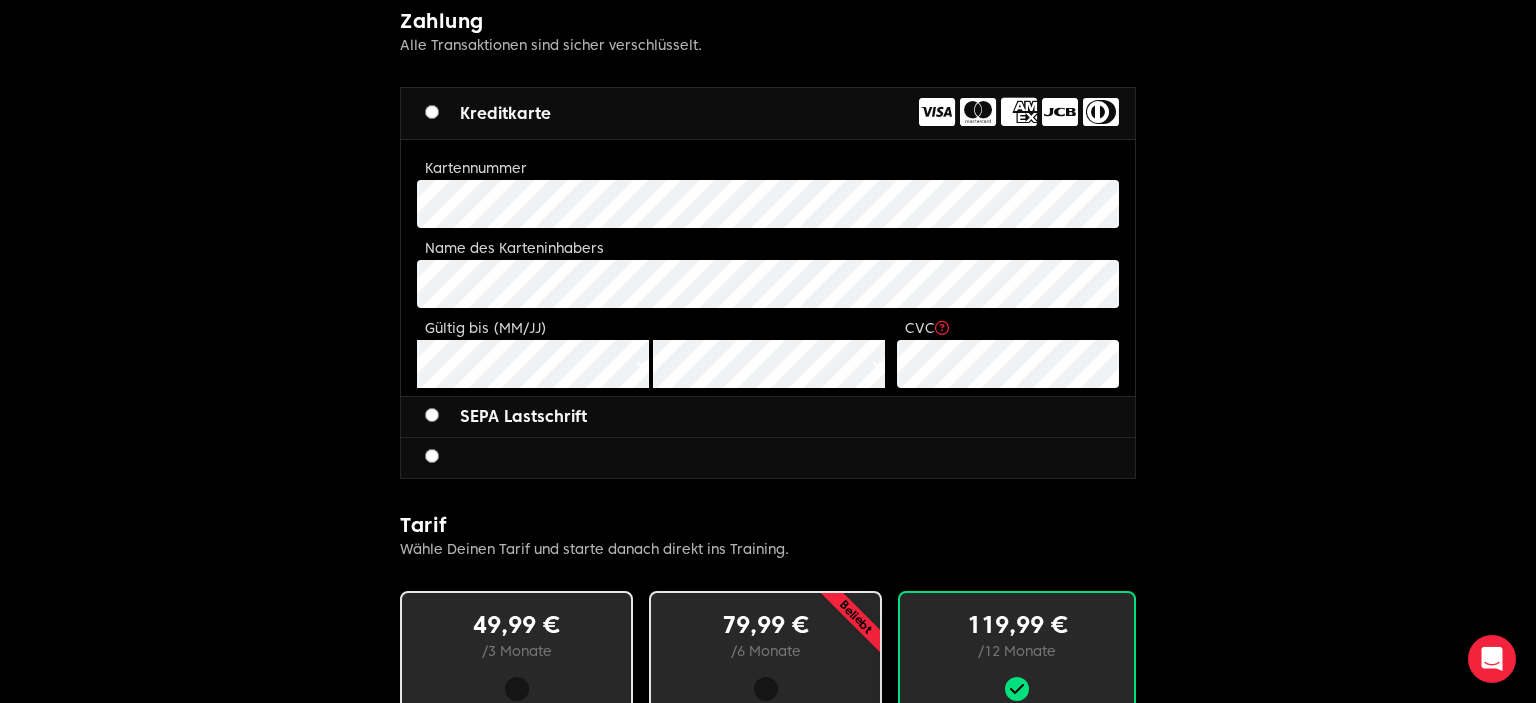 scroll, scrollTop: 739, scrollLeft: 0, axis: vertical 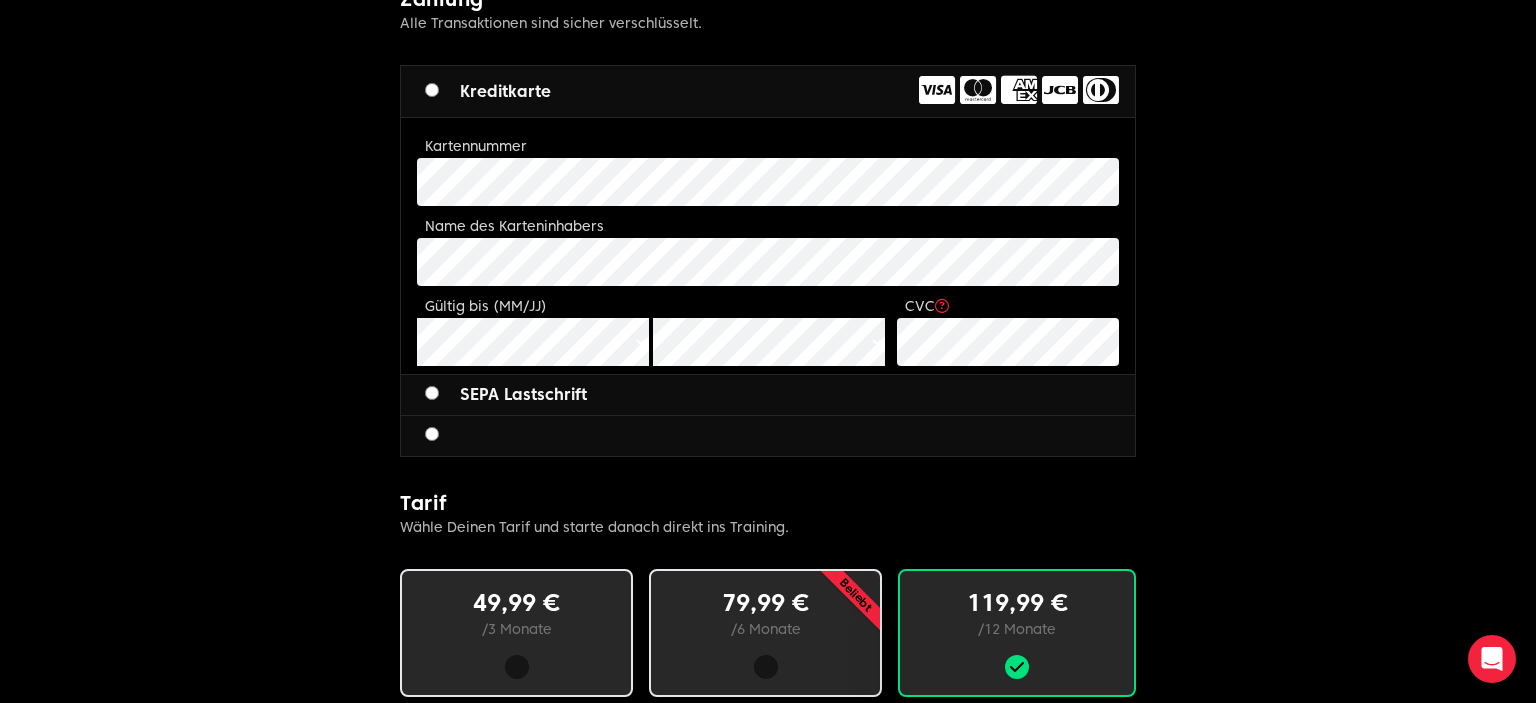 click on "akaid          Limitless fitness .
Scaled to you .   3 Schritte zum Ziel:   Buche deine Mitgliedschaft   Absolviere Deine ersten Workouts   Erlebe Deine Erfolge     Kontakt   Diese Daten werden nicht öffentlich angezeigt.   Vorname       Nachname       Adresse       Zahlung   Alle Transaktionen sind sicher verschlüsselt.     Kreditkarte             Kartennummer     Name des Karteninhabers     Gültig bis (MM/JJ)       CVC
SEPA Lastschrift                 Tarif   Wähle Deinen Tarif und starte danach direkt ins Training.     49,99 €   /  3 Monate     Beliebt   79,99 €   /  6 Monate       119,99 €   /  12 Monate       Rabattcode einlösen   Wenn du einen Rabattcode hast, gib ihn hier ein.     Anwenden     Zahlungspflichtig bestellen       119,99 €   /  12 months   Enthält  19,16 €  MwSt.     Datenschutzerklärung :
[DOMAIN_NAME][URL]     ABG   [DOMAIN_NAME][URL]     Impressum   AGB   Datenschutz   Support   Kernwerk® Mitgliedschaft, jetzt buchen
Am Langen Weiher" at bounding box center [768, 325] 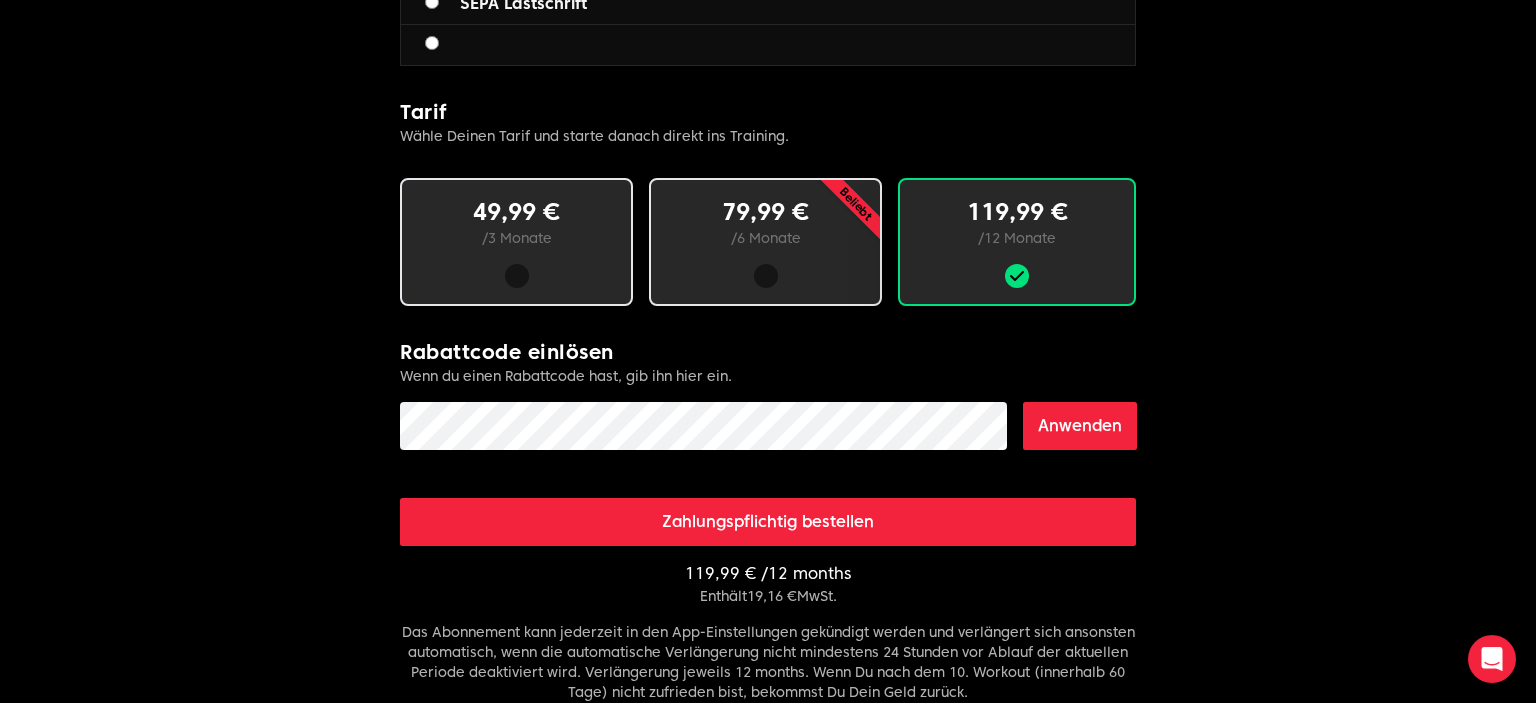 scroll, scrollTop: 1320, scrollLeft: 0, axis: vertical 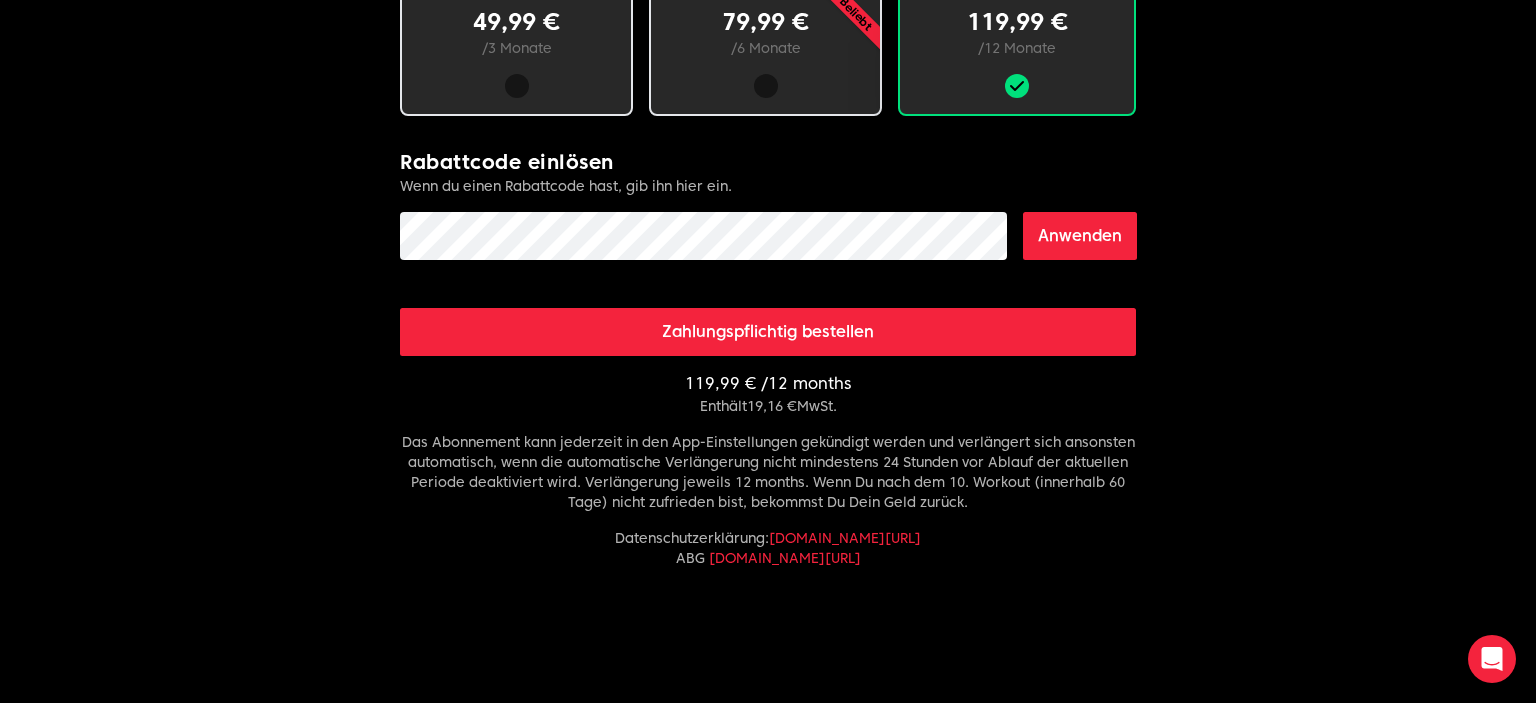 click on "Anwenden" at bounding box center [1080, 236] 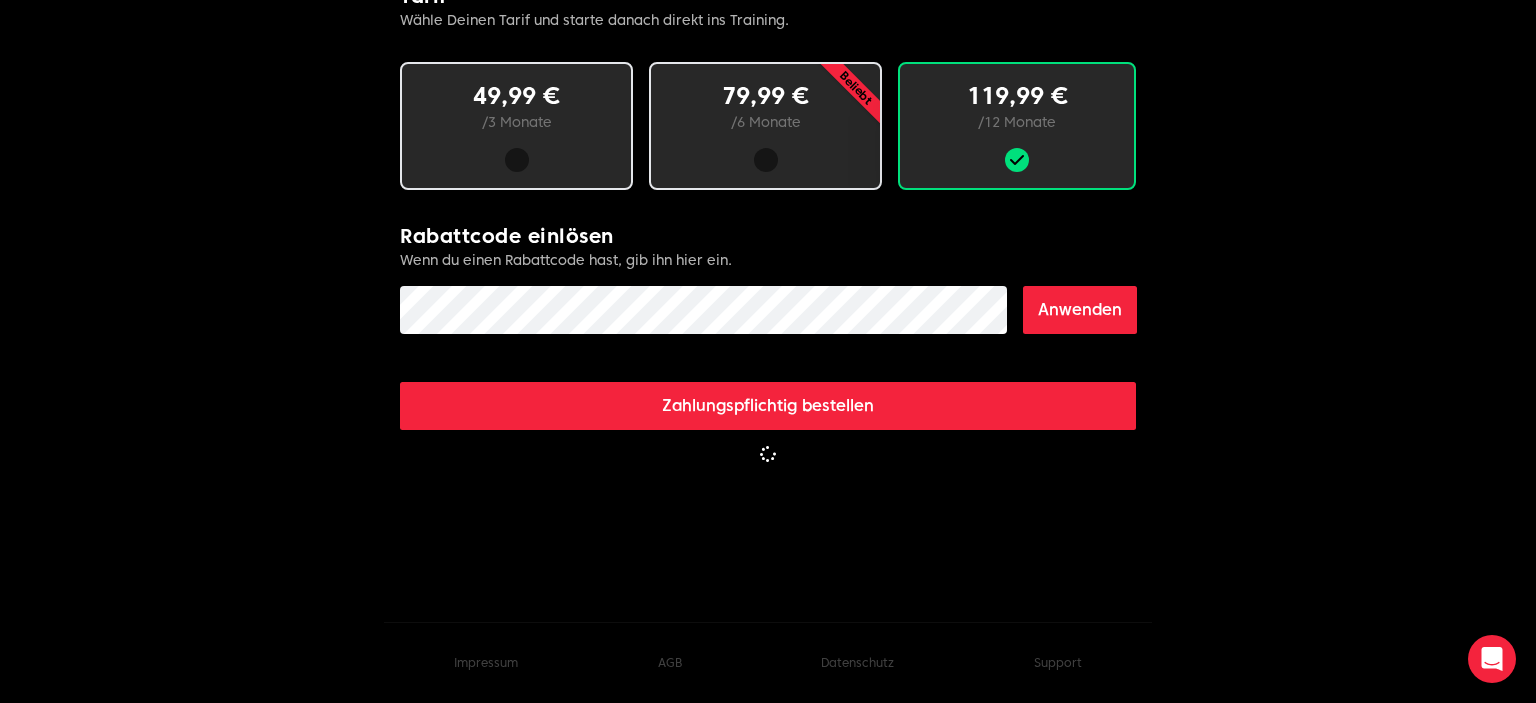 scroll, scrollTop: 1243, scrollLeft: 0, axis: vertical 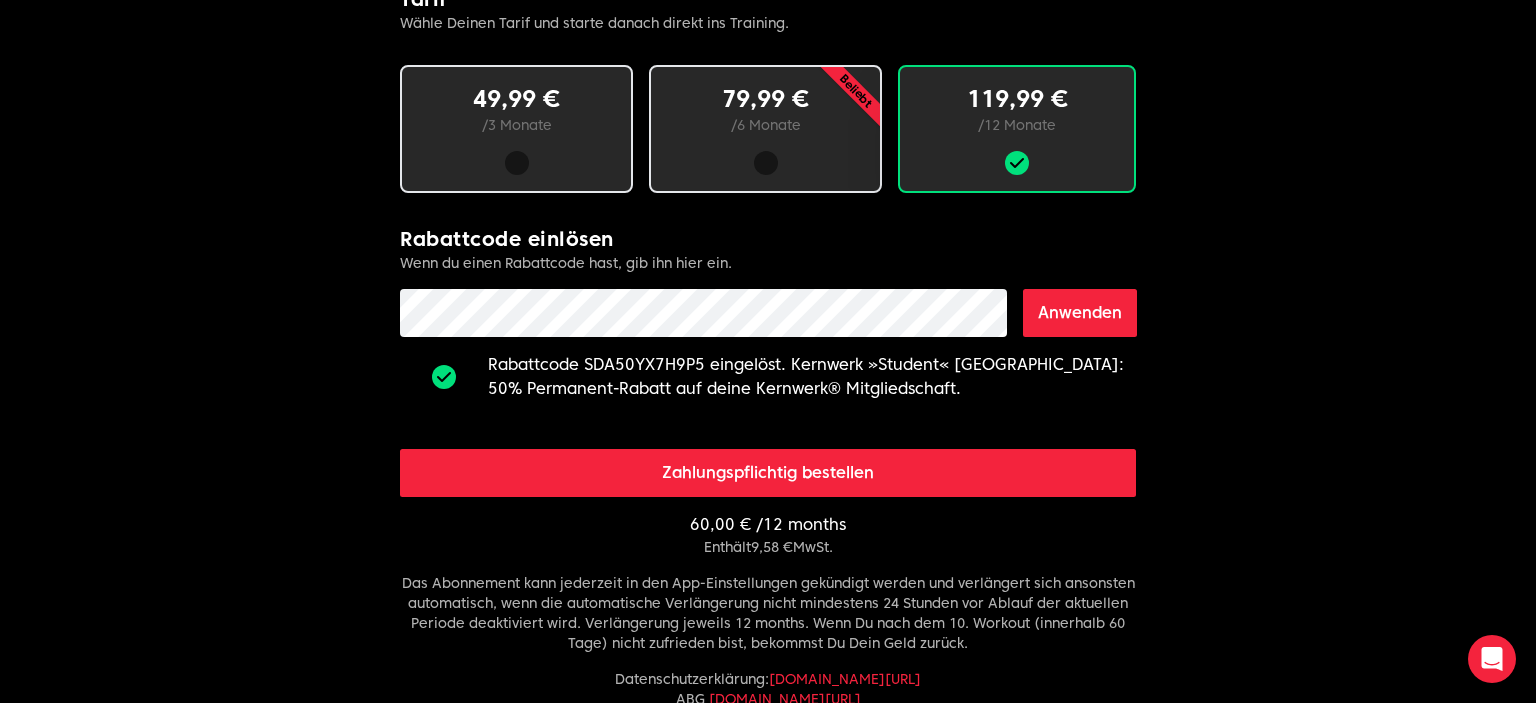 click on "Zahlungspflichtig bestellen" at bounding box center [768, 473] 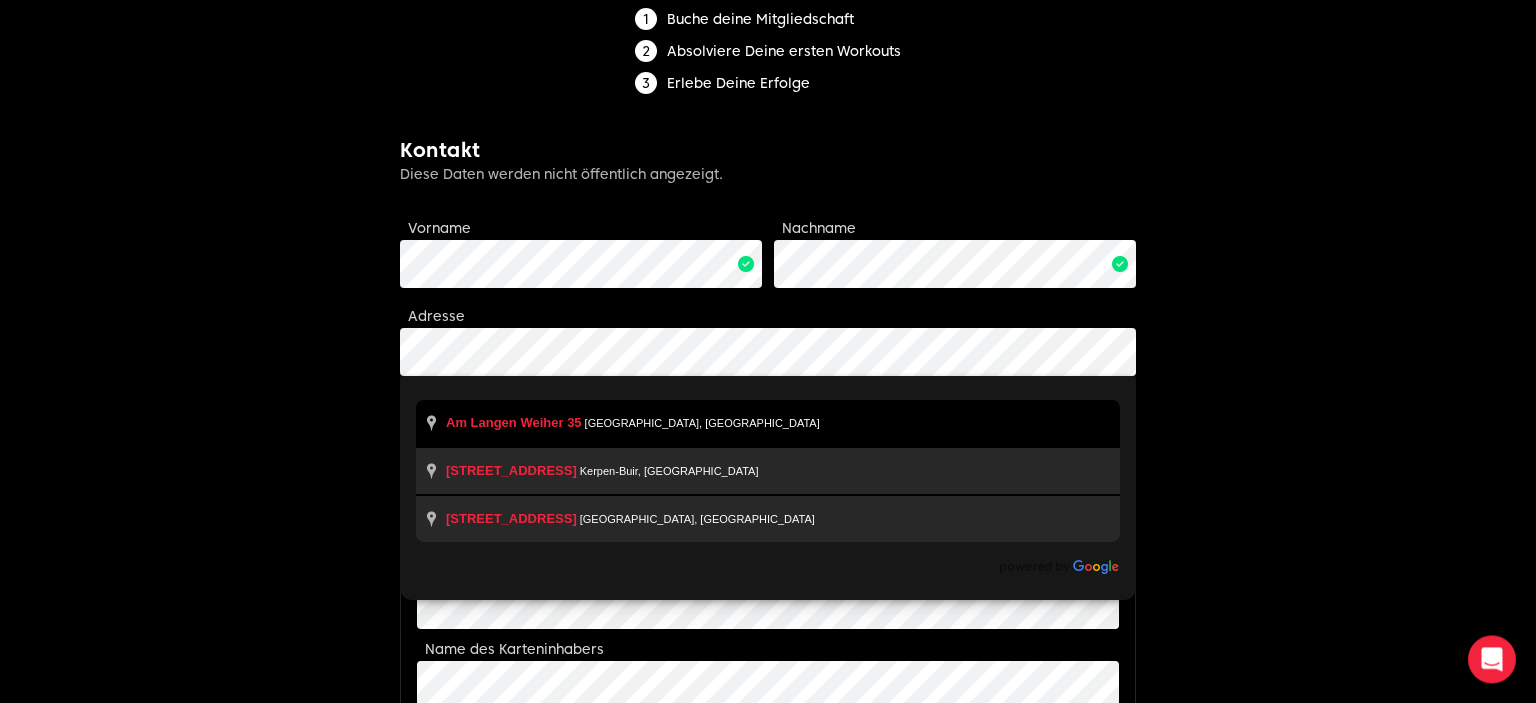 scroll, scrollTop: 316, scrollLeft: 0, axis: vertical 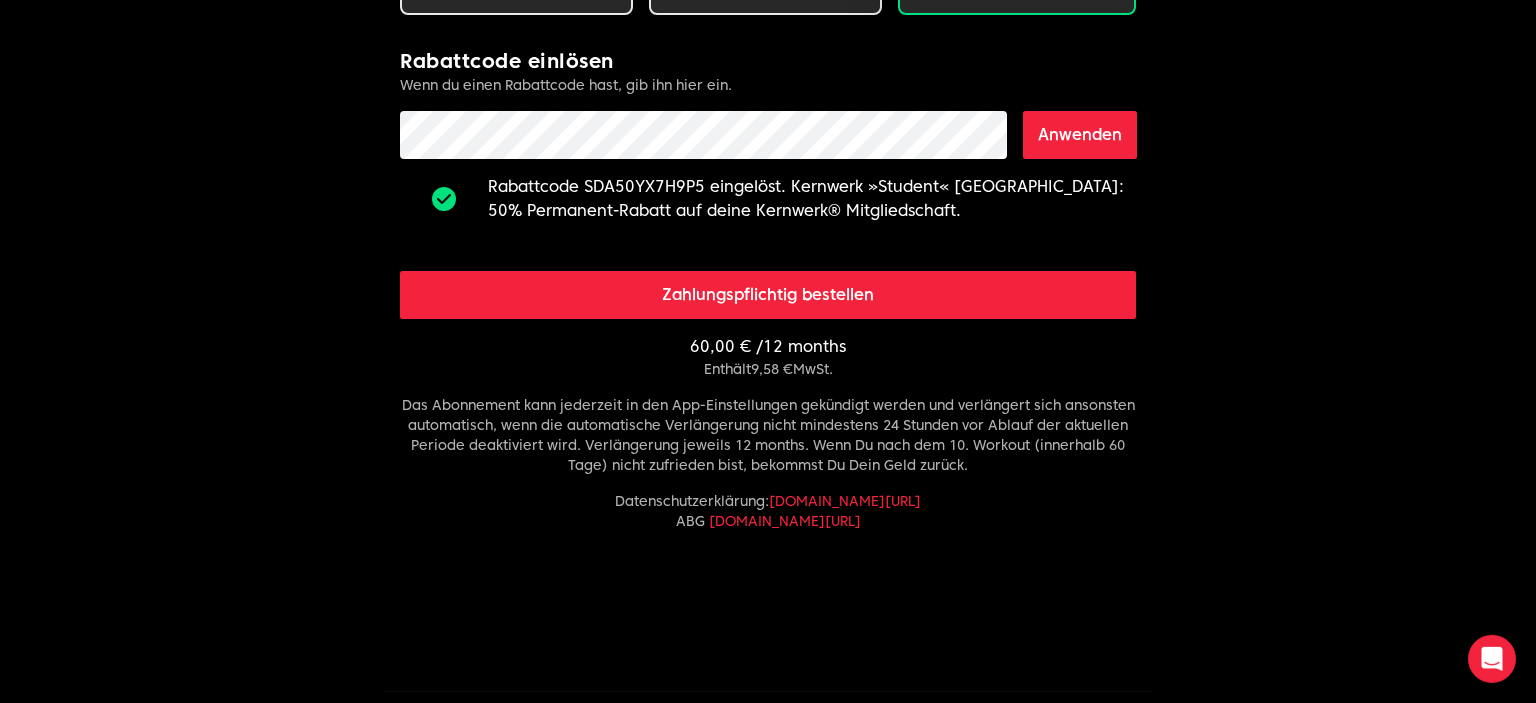 click on "Zahlungspflichtig bestellen" at bounding box center (768, 295) 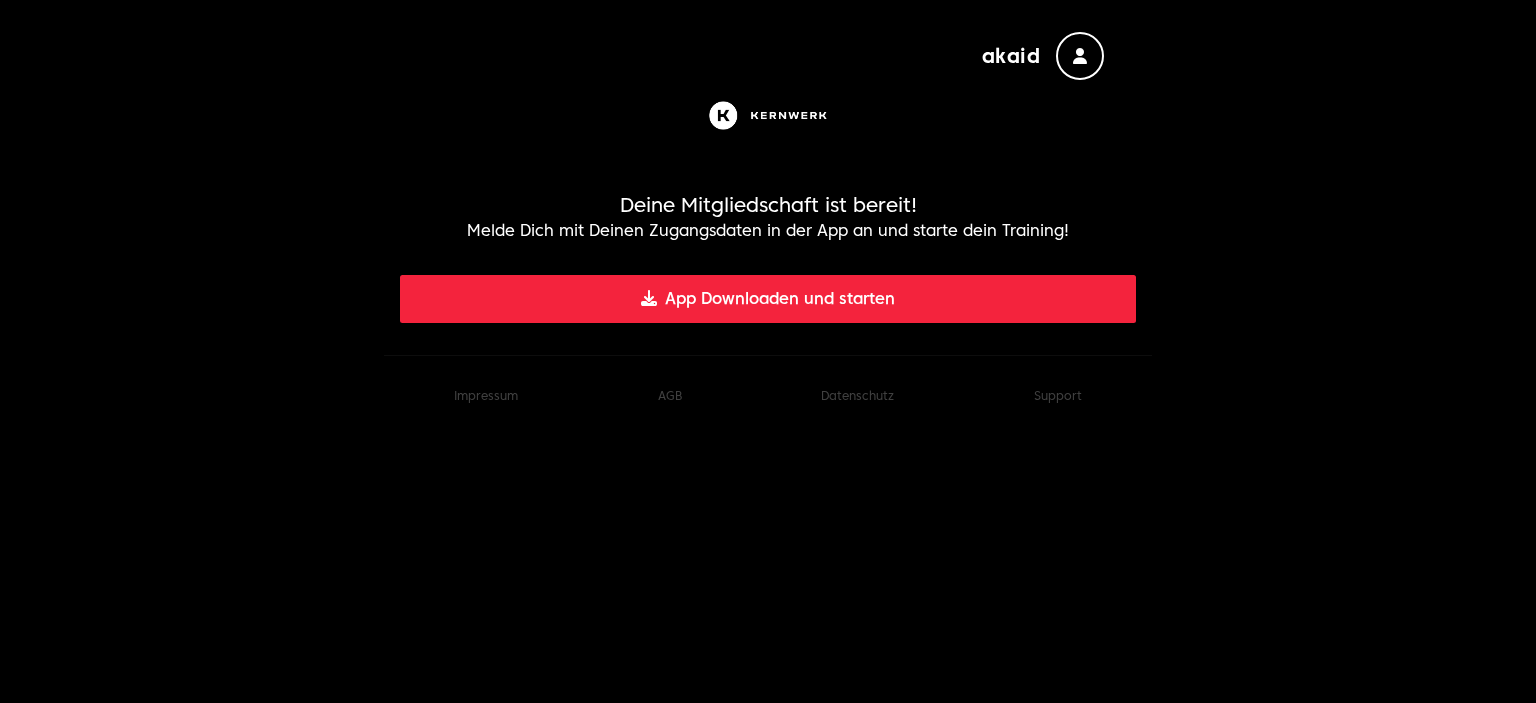 scroll, scrollTop: 0, scrollLeft: 0, axis: both 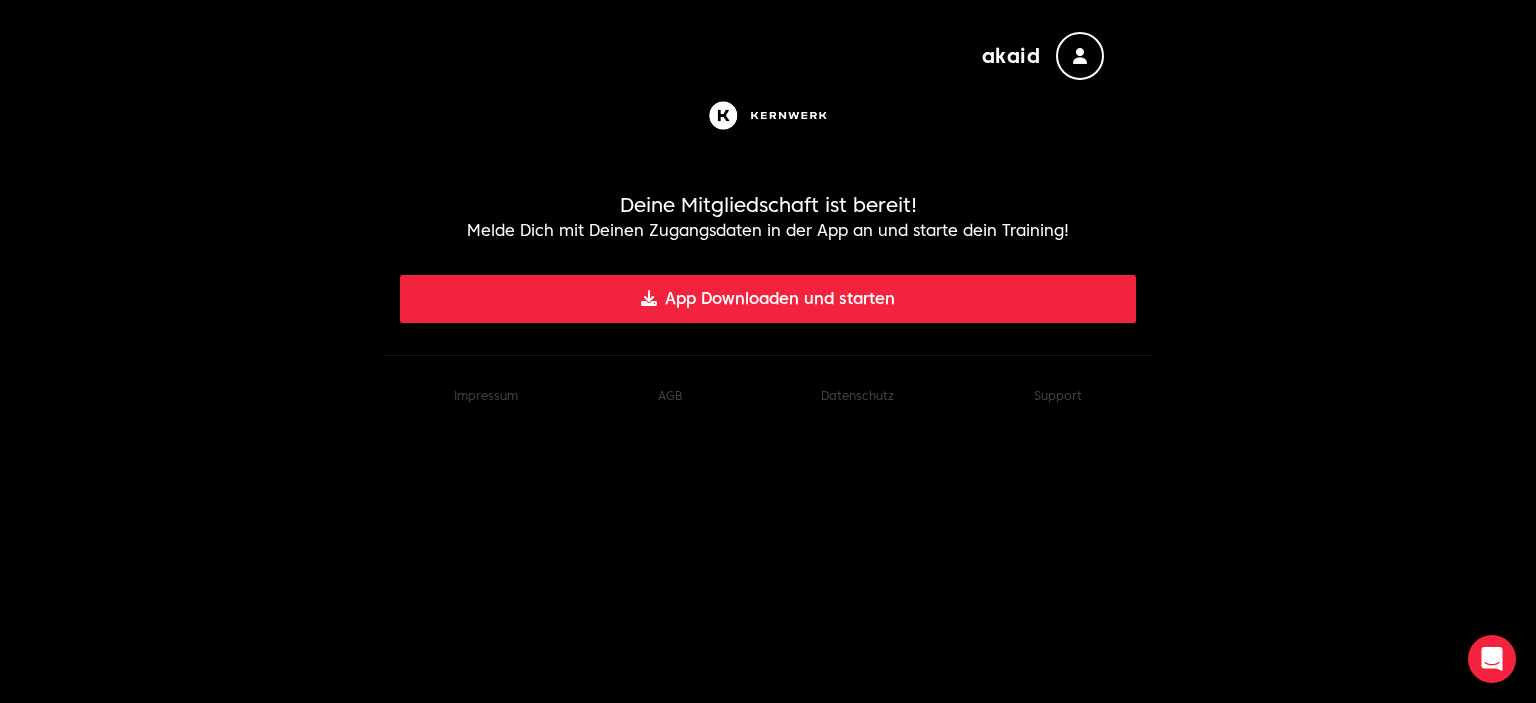 click at bounding box center (1080, 56) 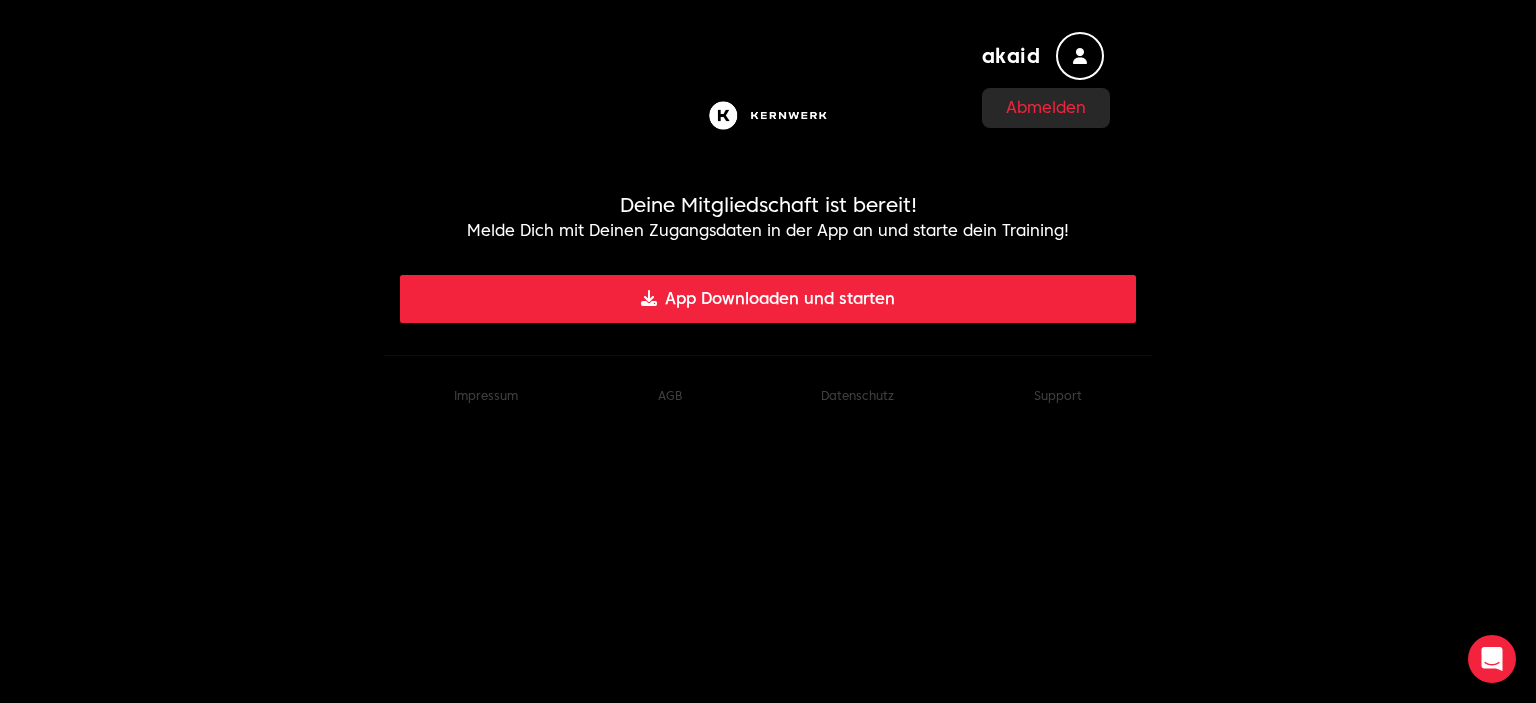 click on "akaid" at bounding box center [1011, 56] 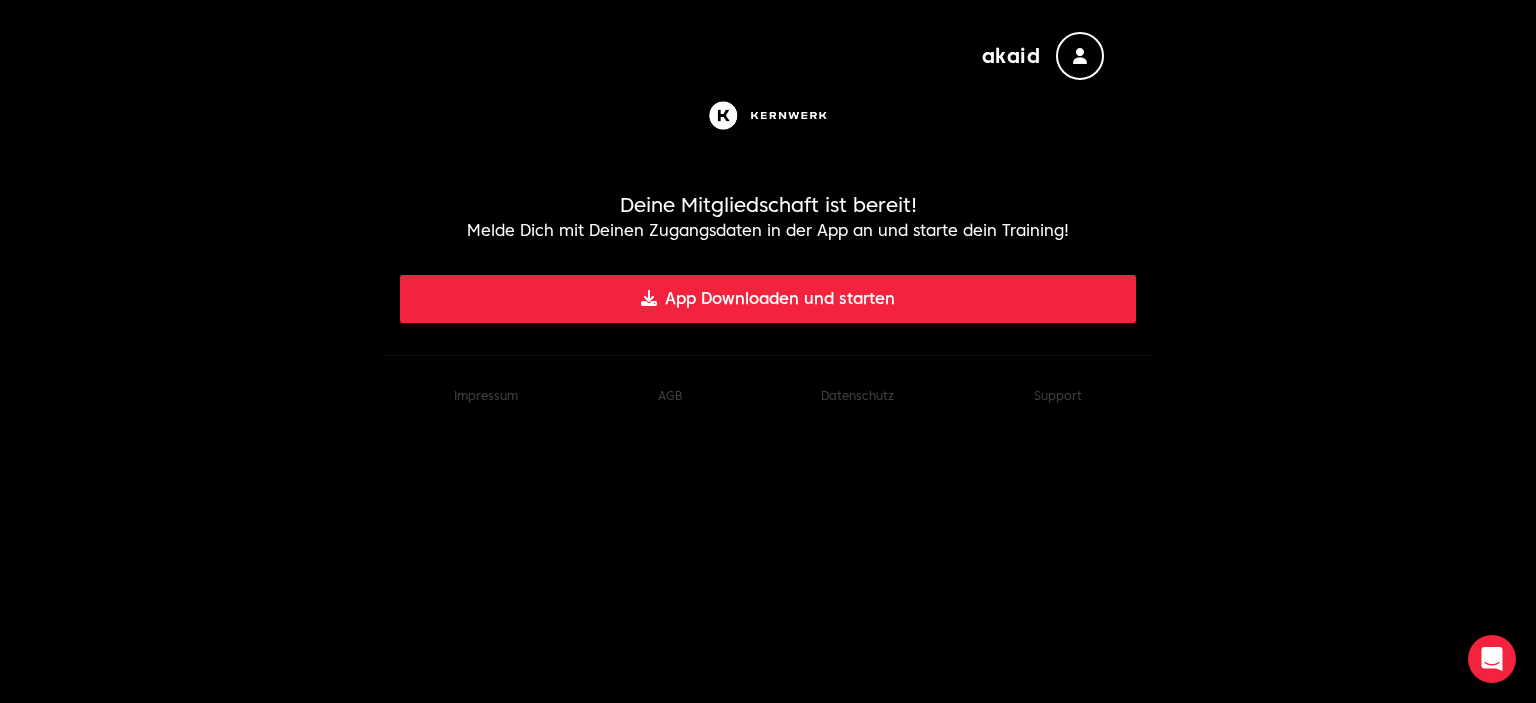 click on "akaid" at bounding box center (1011, 56) 